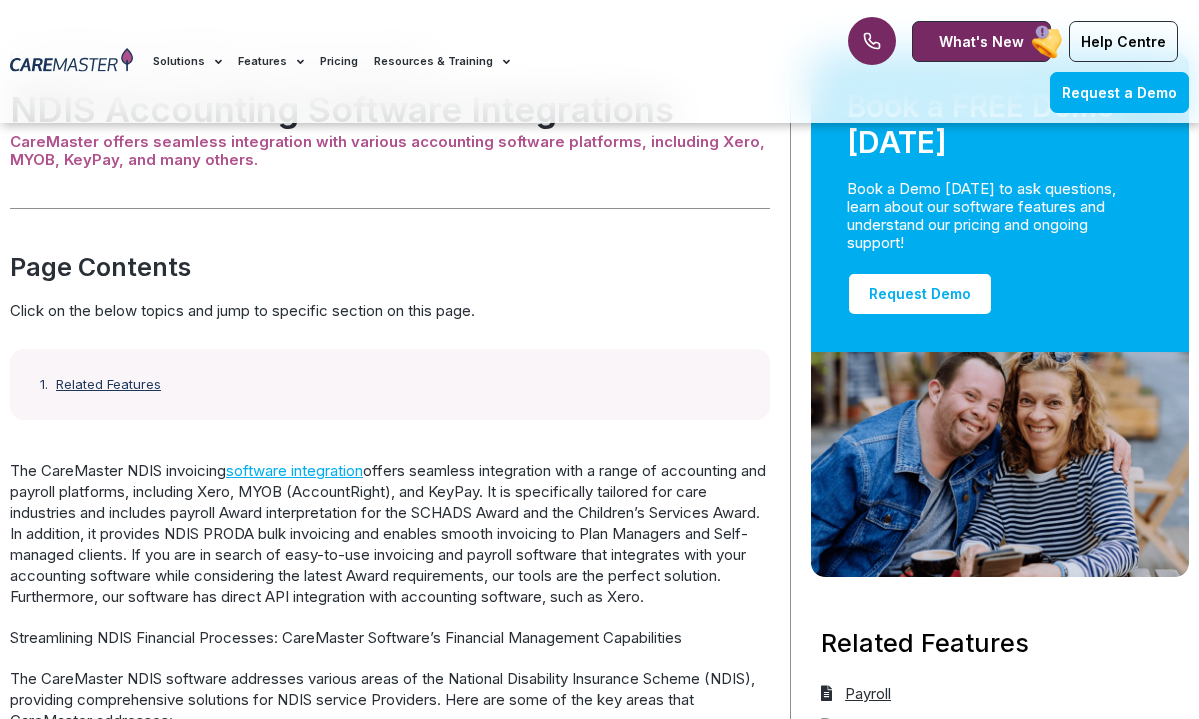 scroll, scrollTop: 185, scrollLeft: 0, axis: vertical 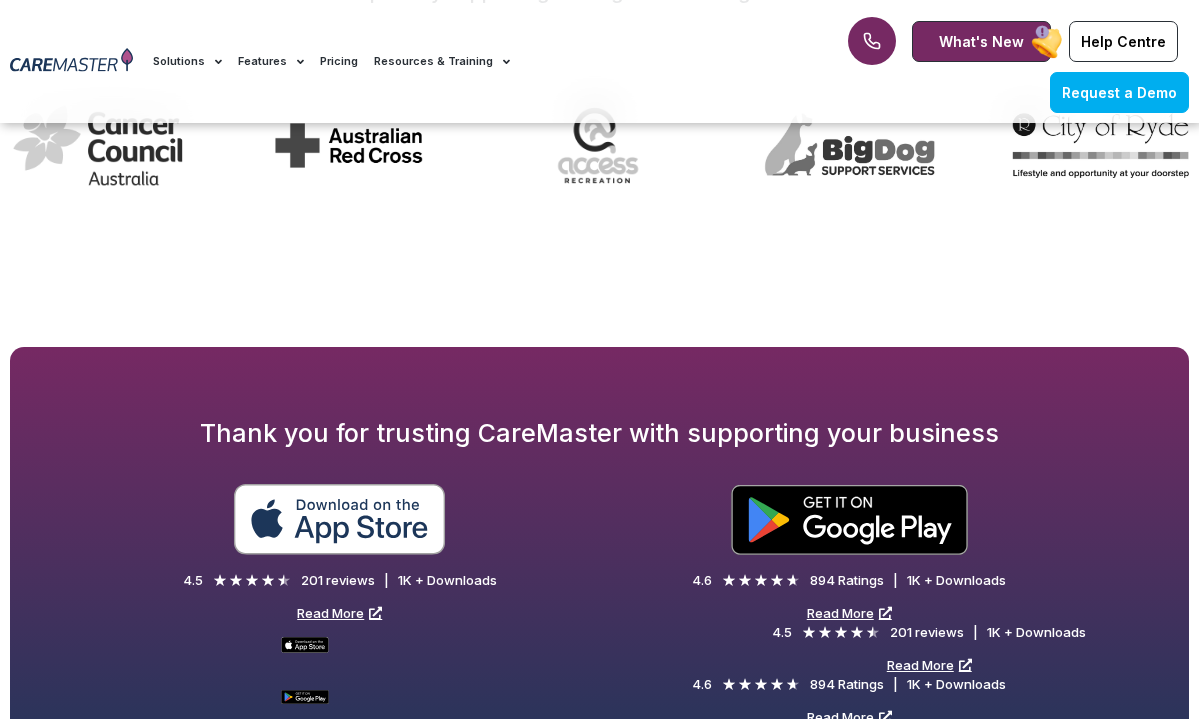 click at bounding box center (339, 519) 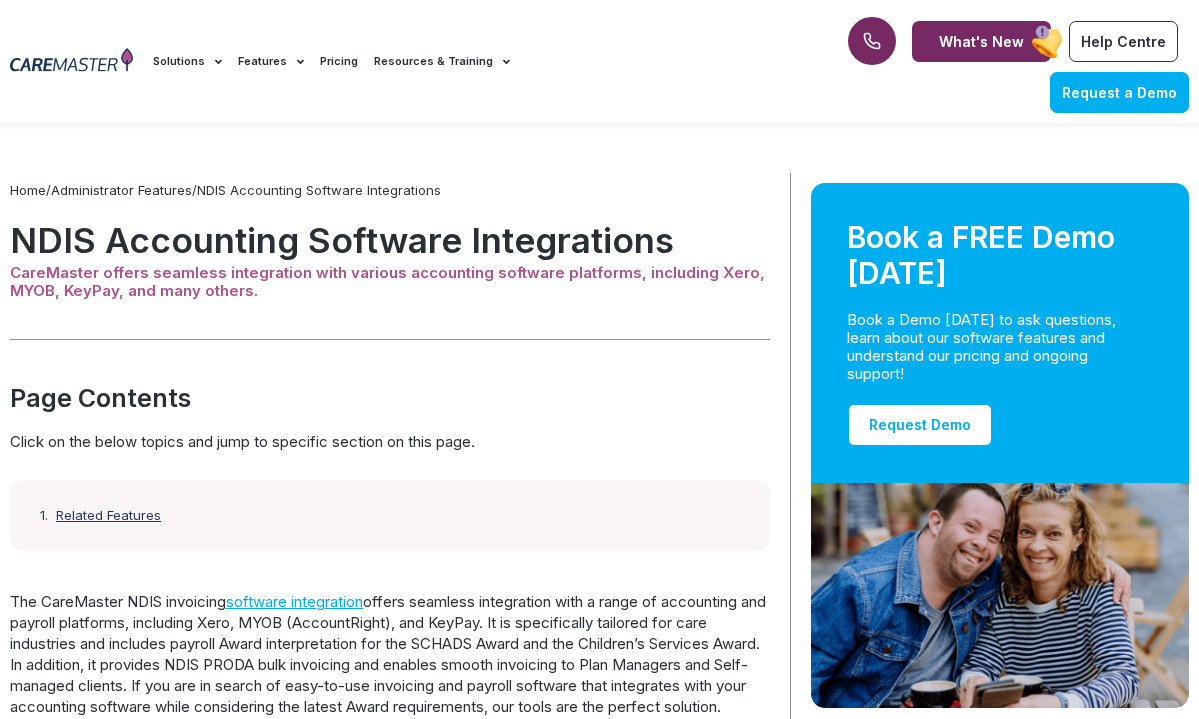scroll, scrollTop: 0, scrollLeft: 0, axis: both 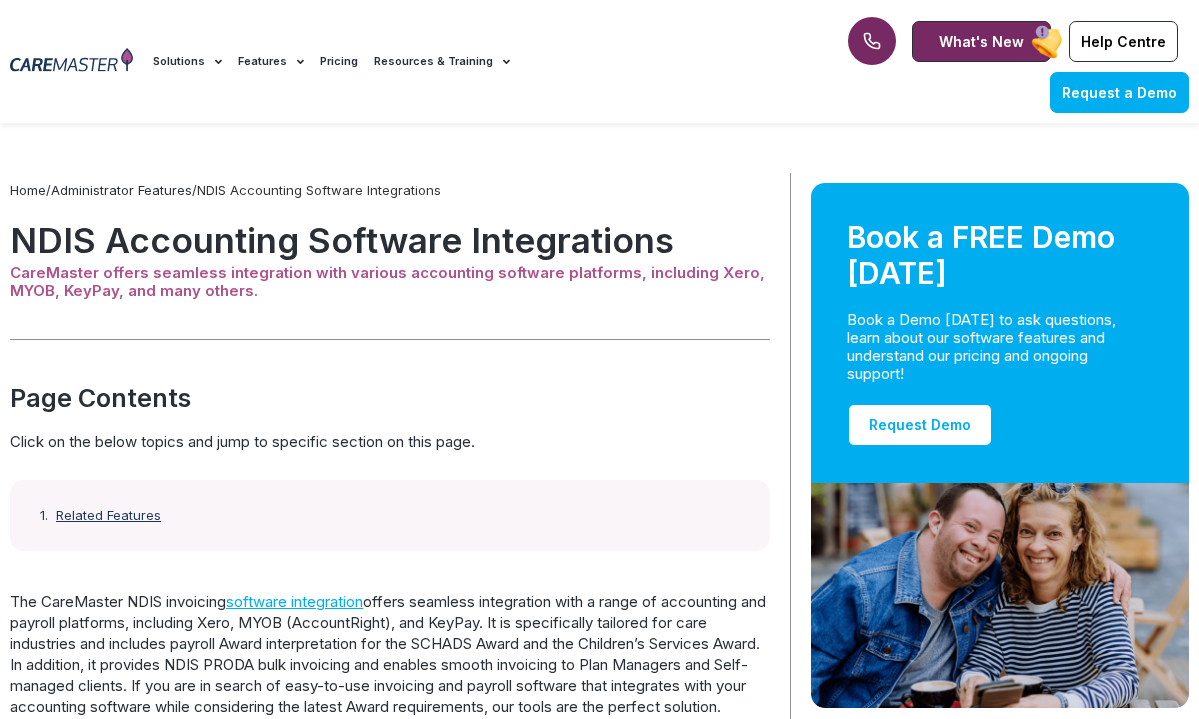 click on "Pricing" 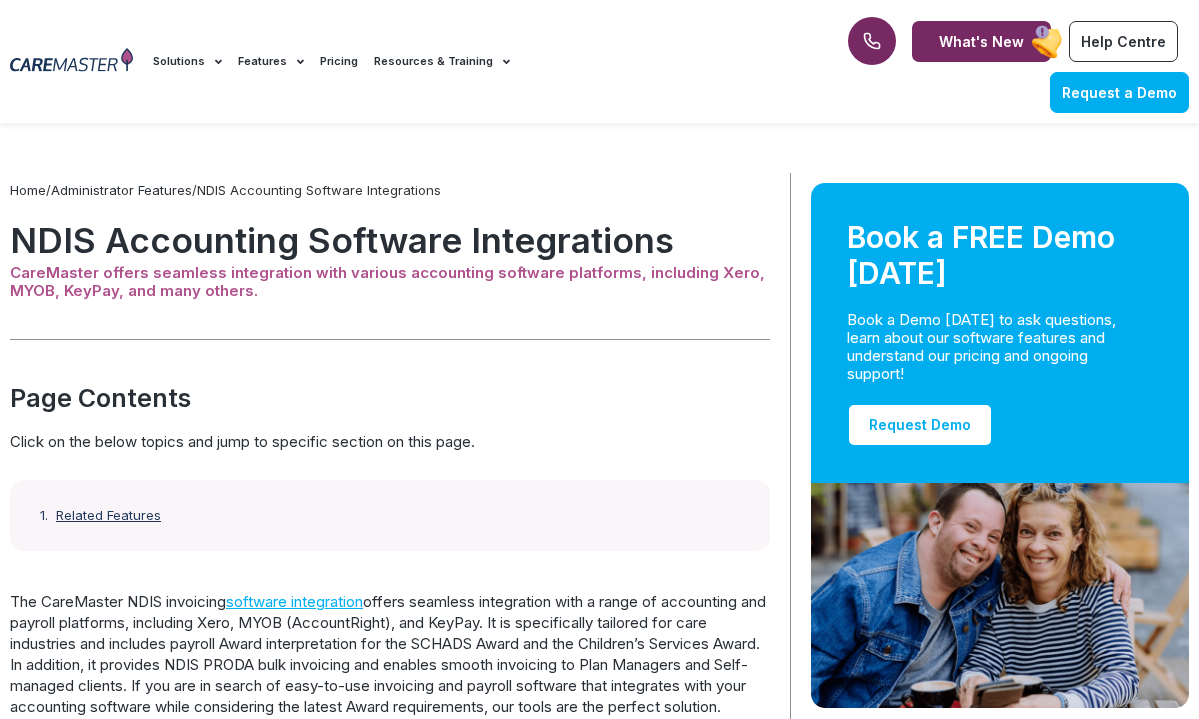 scroll, scrollTop: 5, scrollLeft: 0, axis: vertical 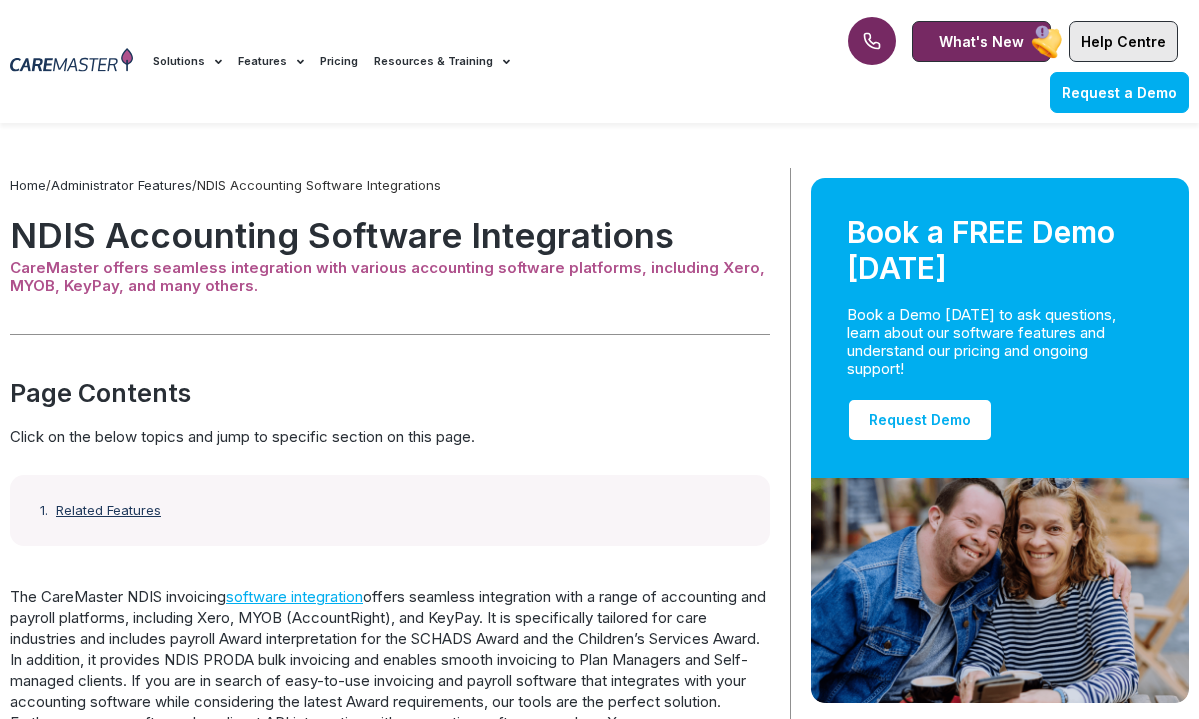 click on "Help Centre" at bounding box center (1123, 41) 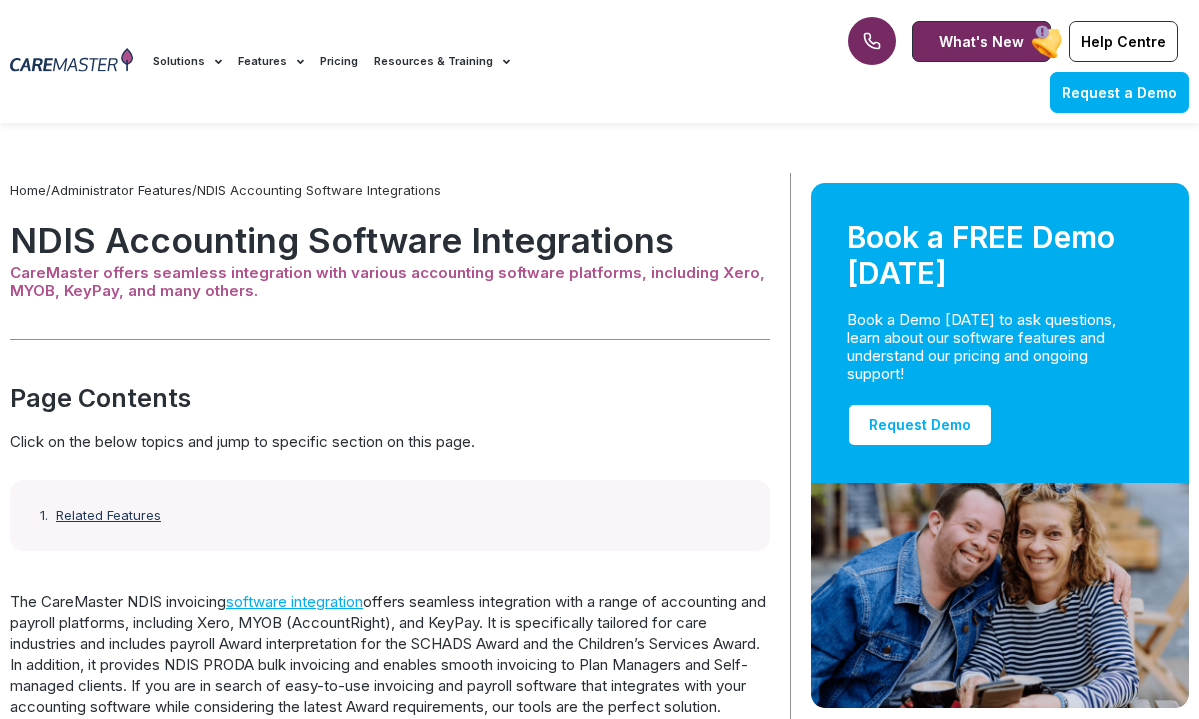 scroll, scrollTop: 0, scrollLeft: 0, axis: both 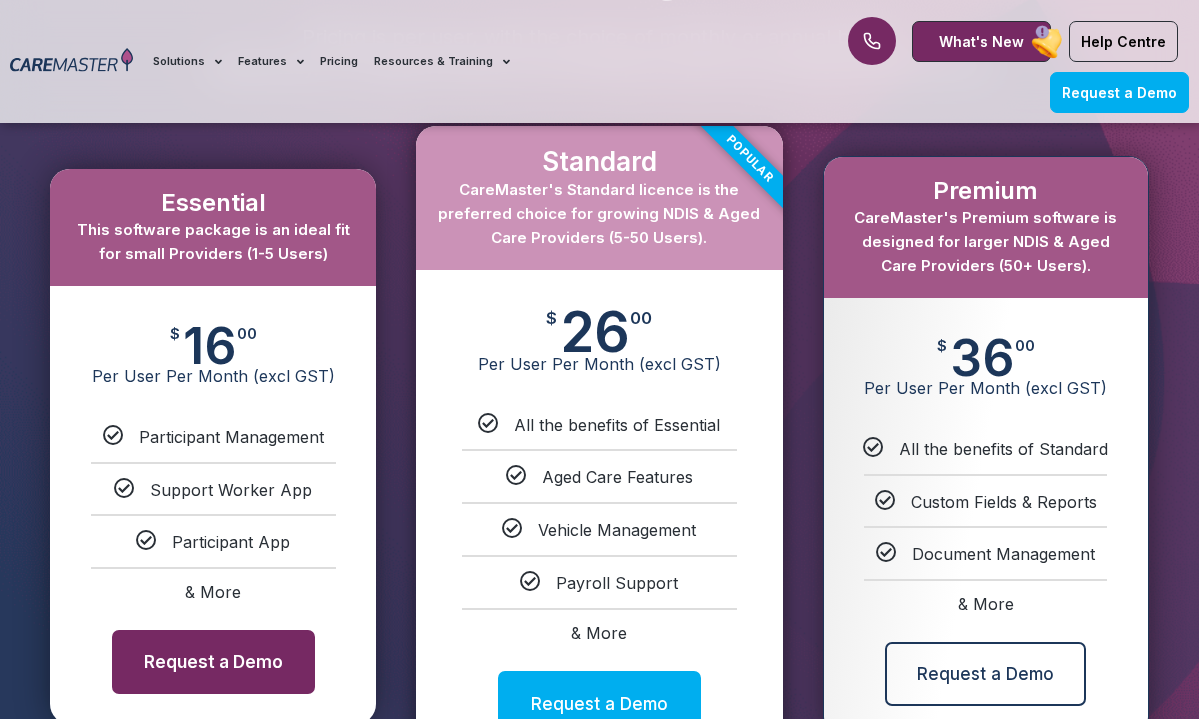 click on "Request a Demo" at bounding box center [213, 662] 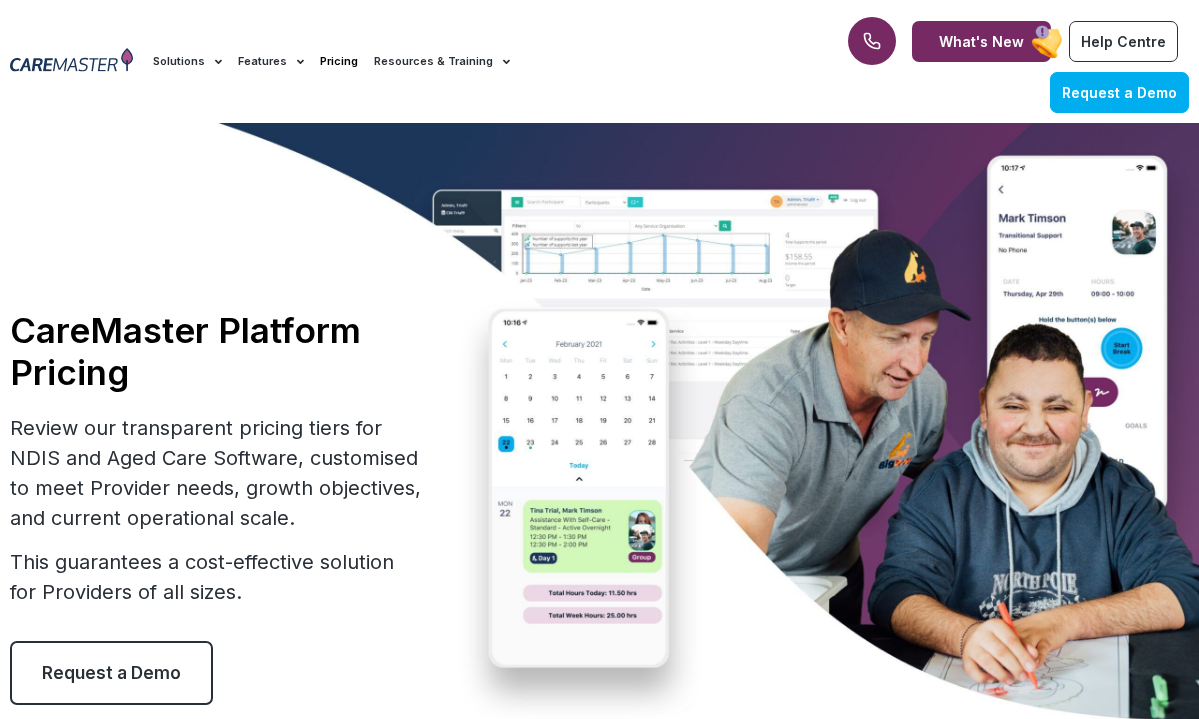 scroll, scrollTop: 0, scrollLeft: 0, axis: both 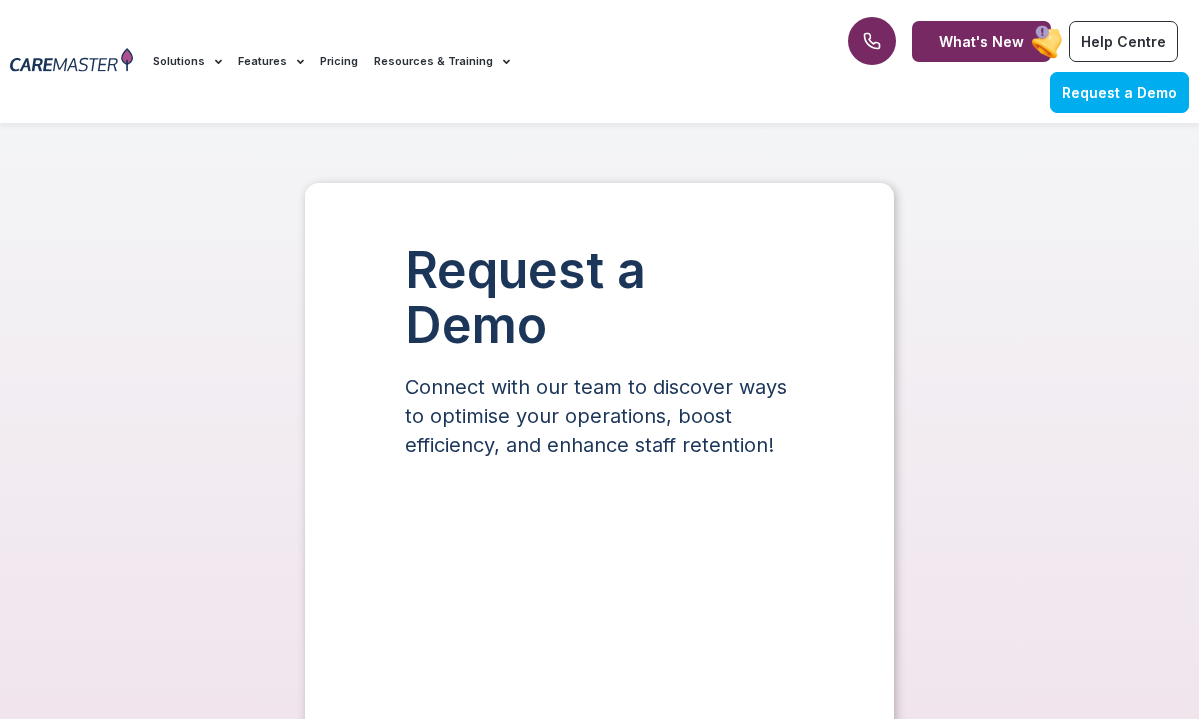 select on "**" 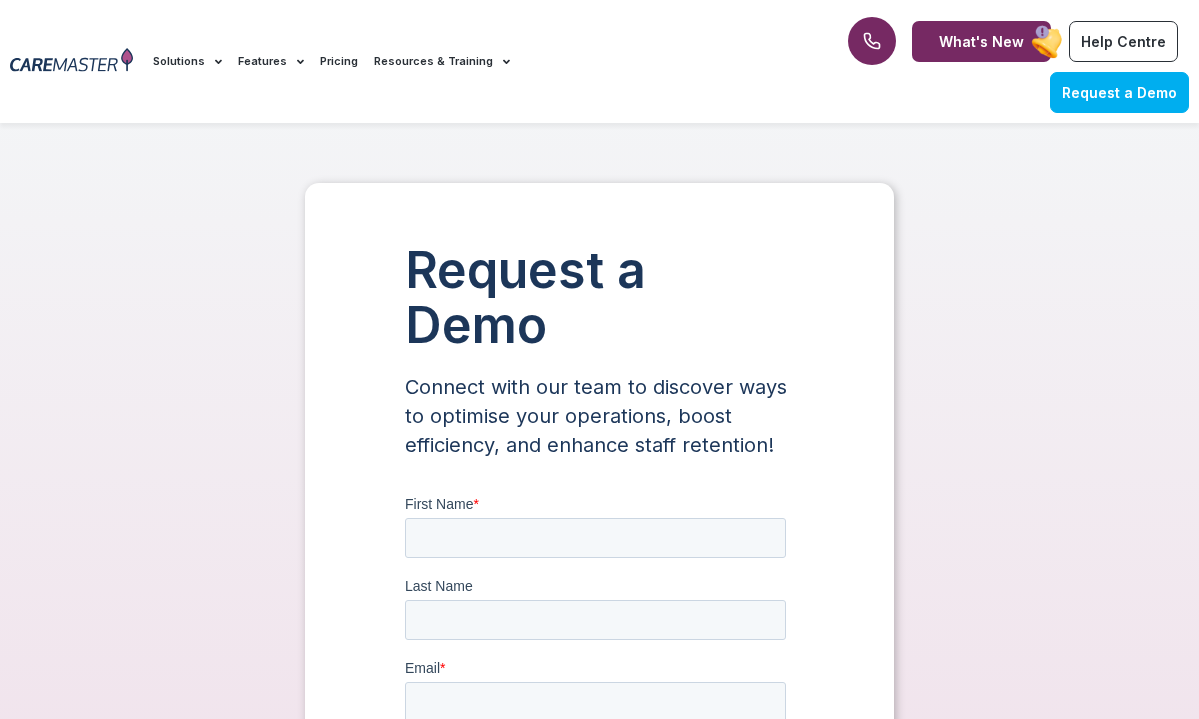 scroll, scrollTop: 0, scrollLeft: 0, axis: both 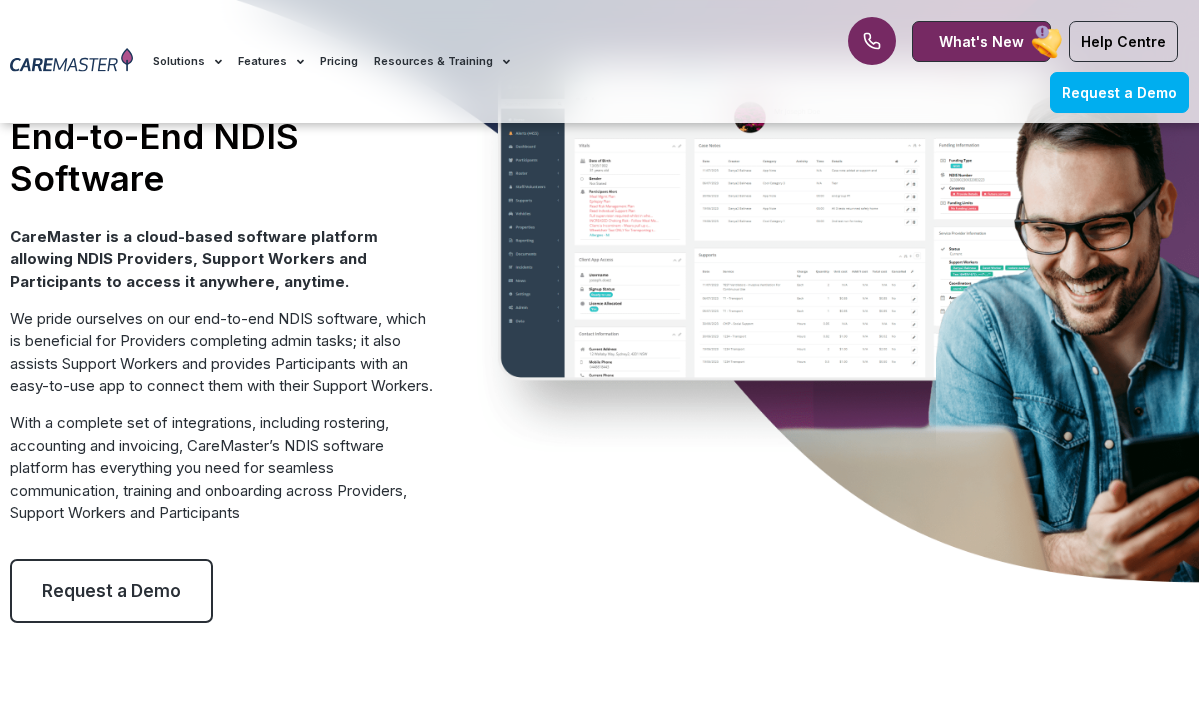 click on "Request a Demo" at bounding box center (111, 591) 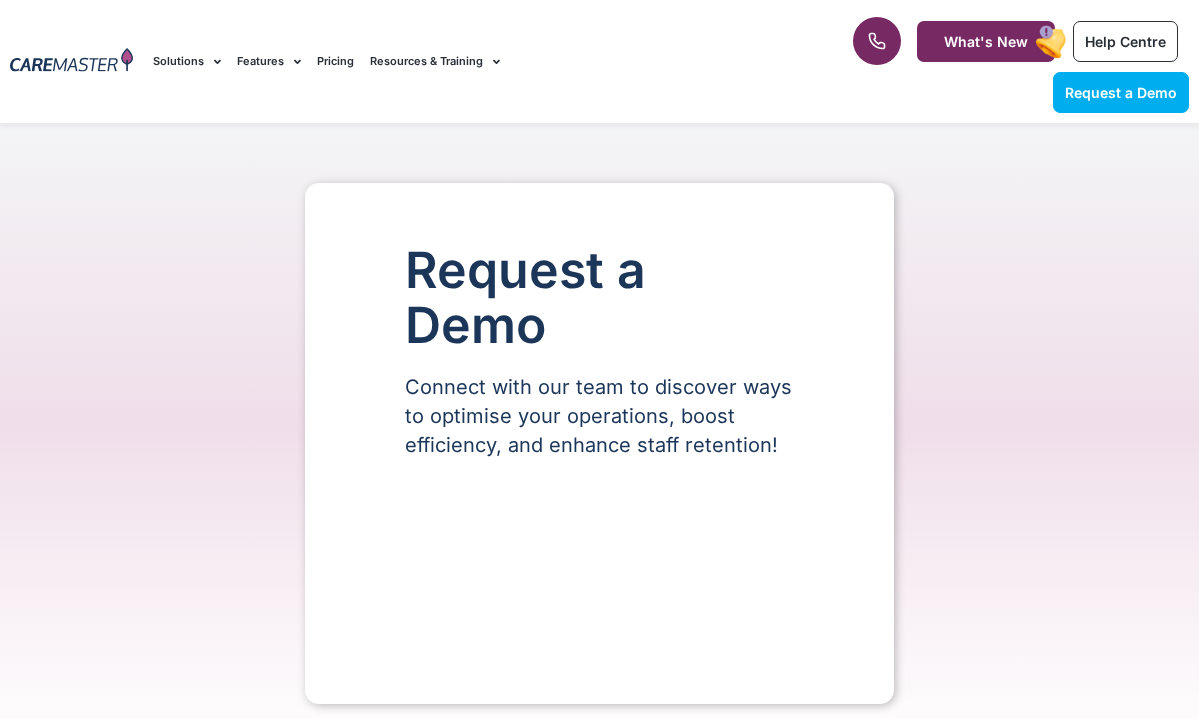 scroll, scrollTop: 0, scrollLeft: 0, axis: both 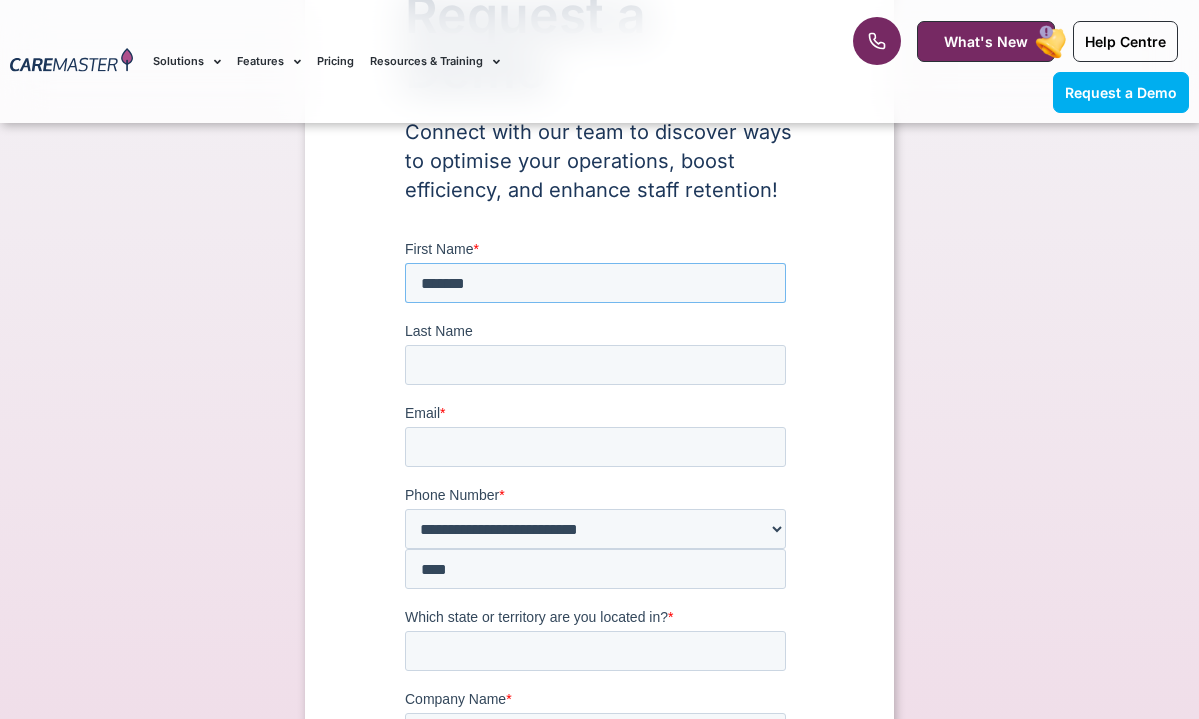 type on "******" 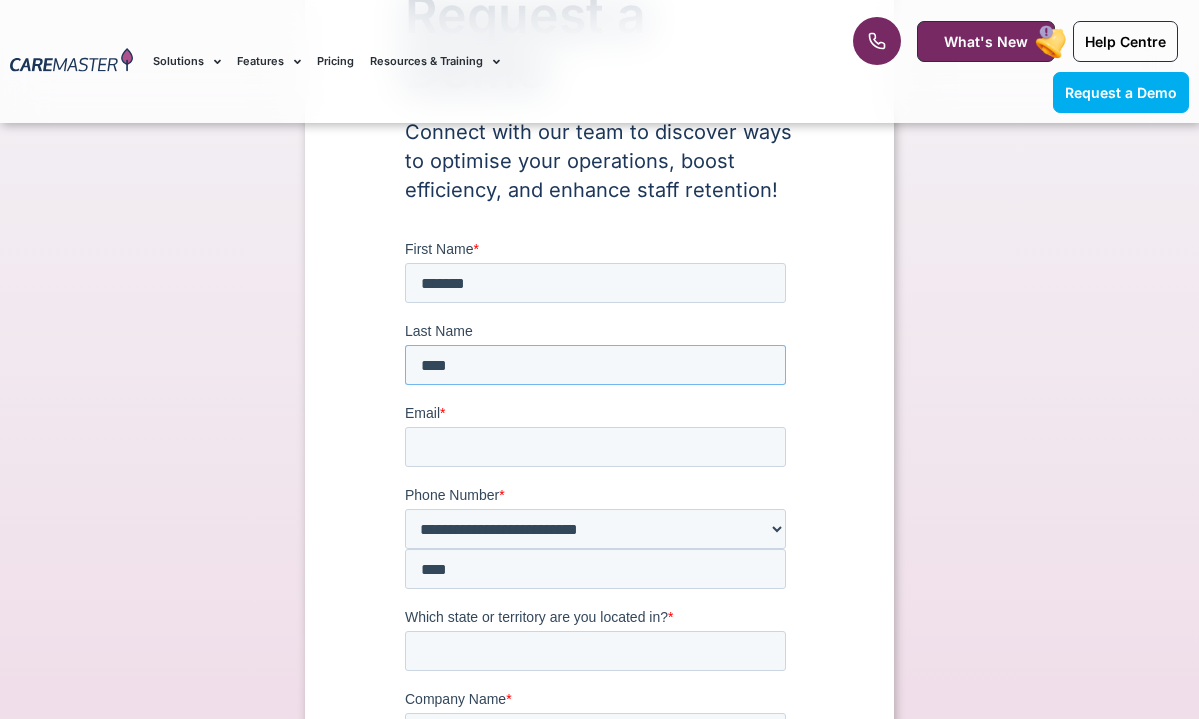 type on "****" 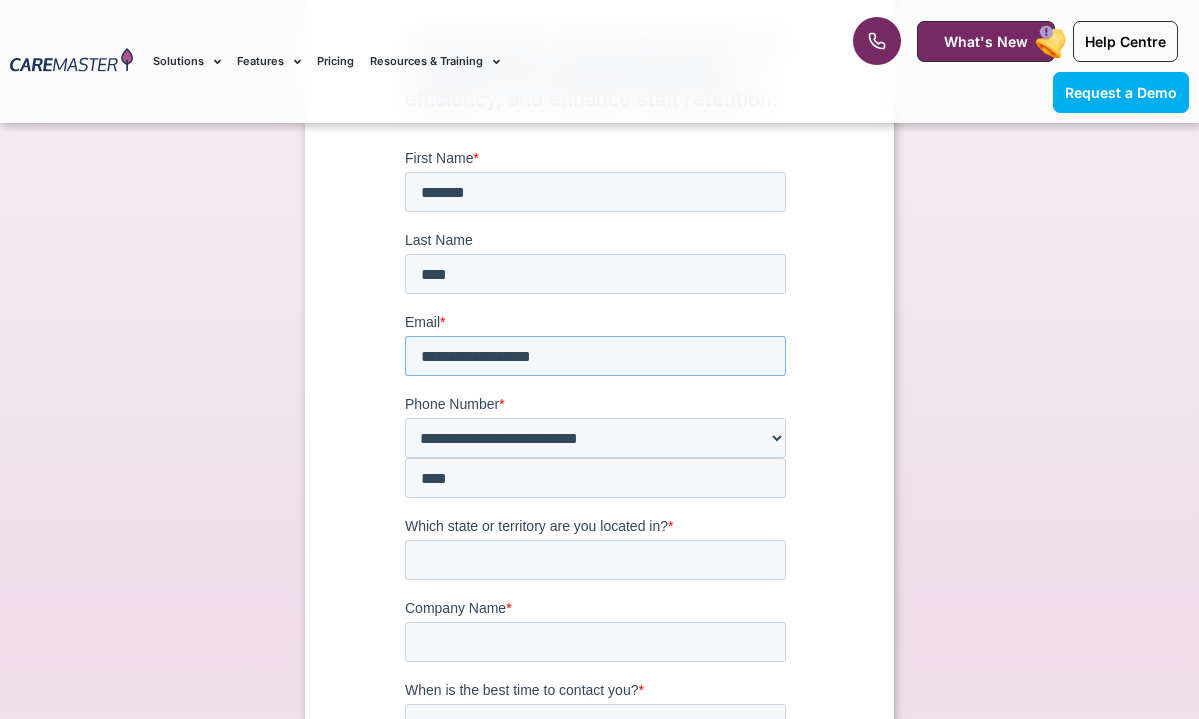 scroll, scrollTop: 366, scrollLeft: 0, axis: vertical 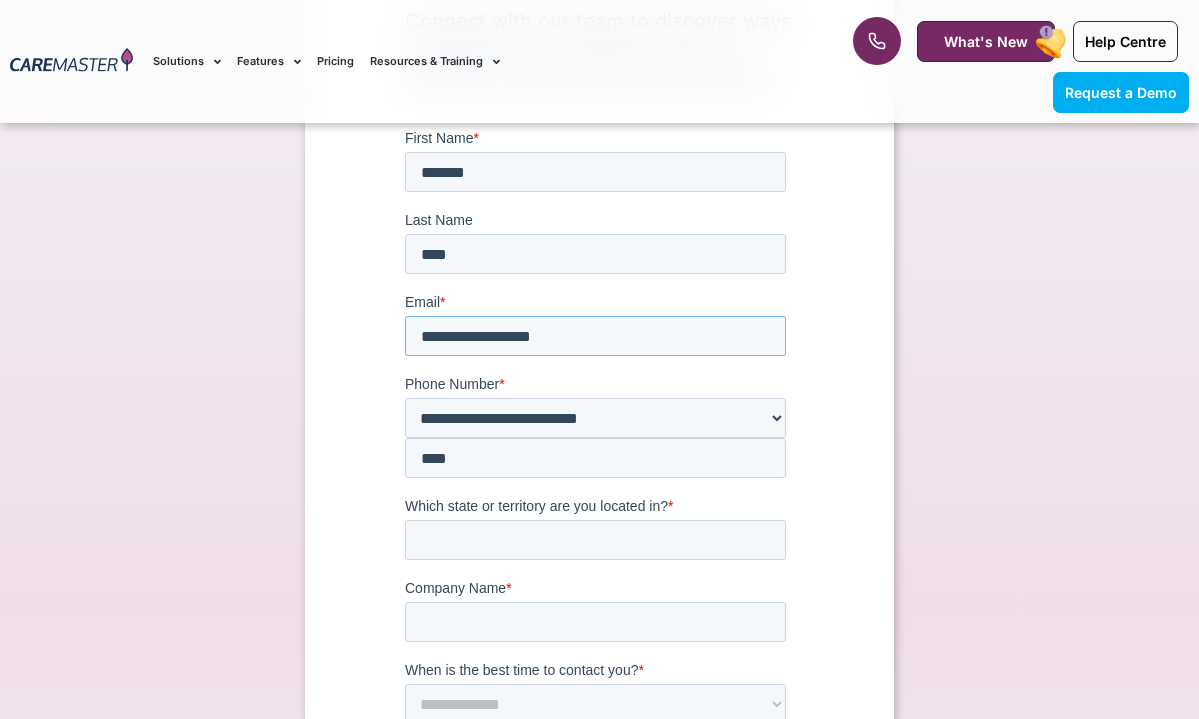 type on "**********" 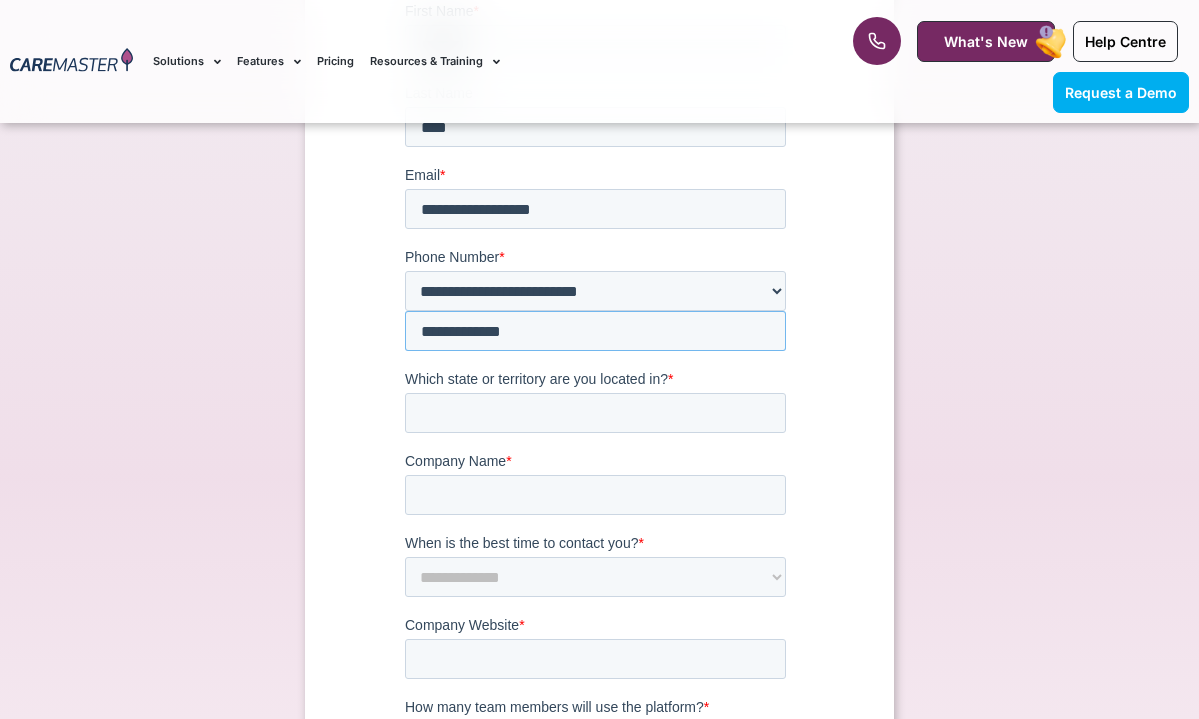 scroll, scrollTop: 512, scrollLeft: 0, axis: vertical 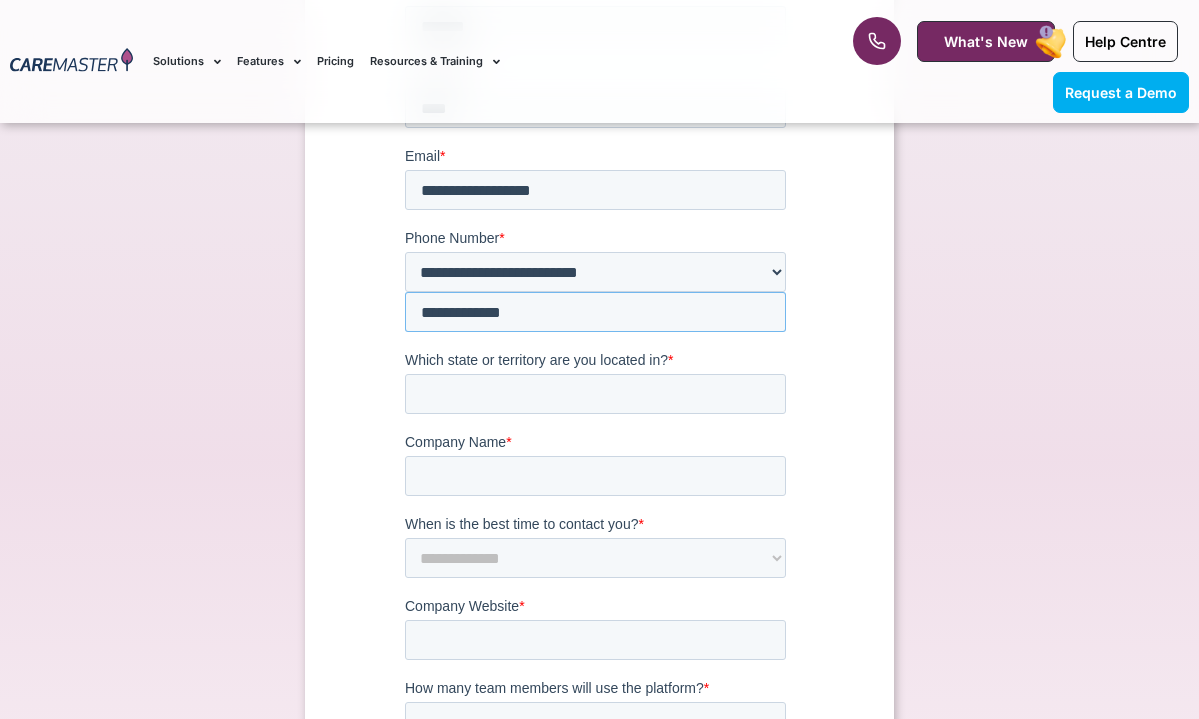 type on "**********" 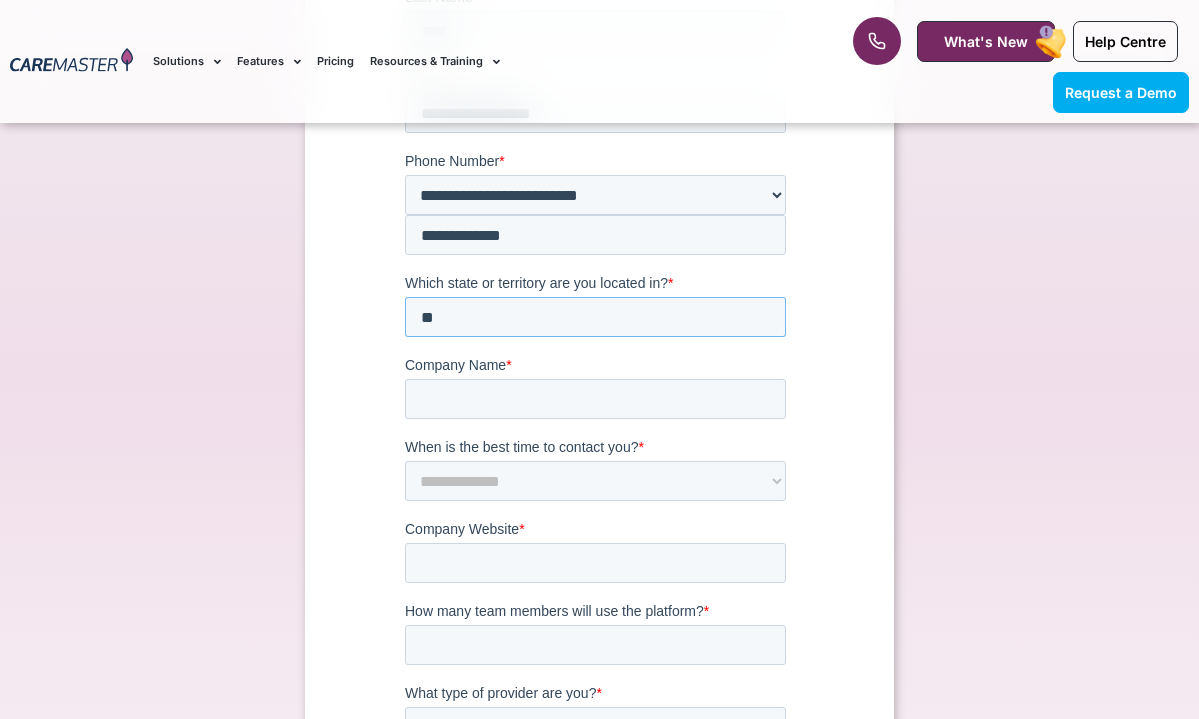 scroll, scrollTop: 591, scrollLeft: 0, axis: vertical 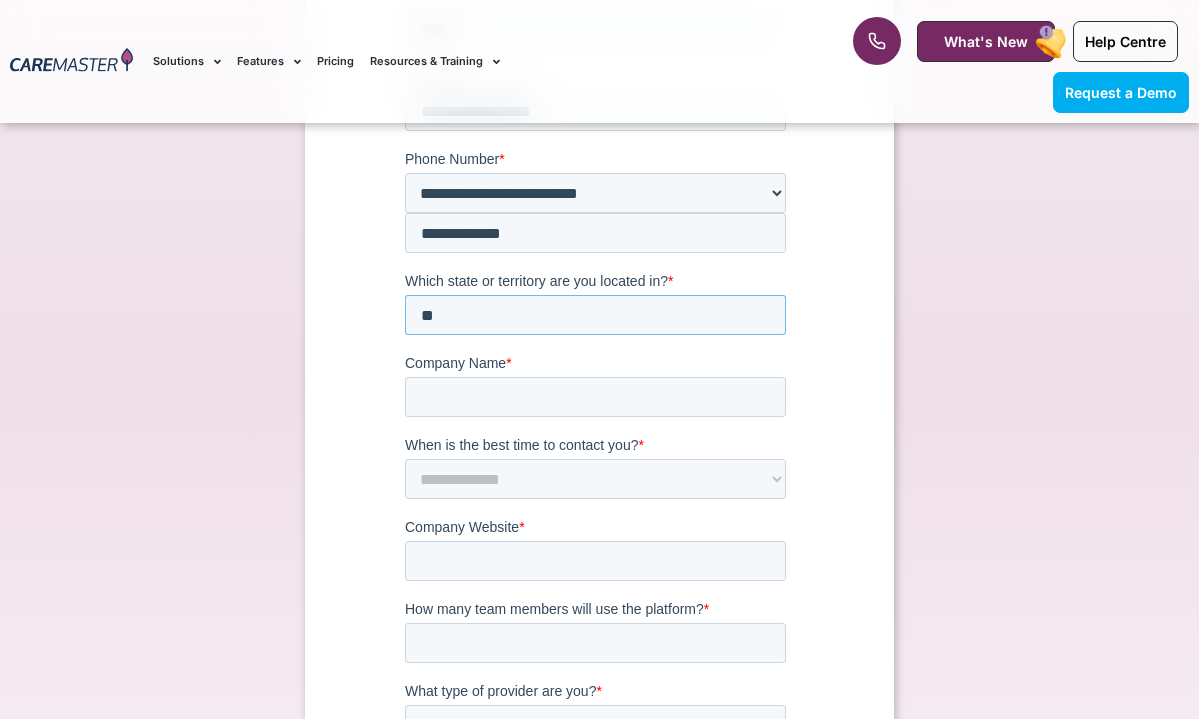 type on "**" 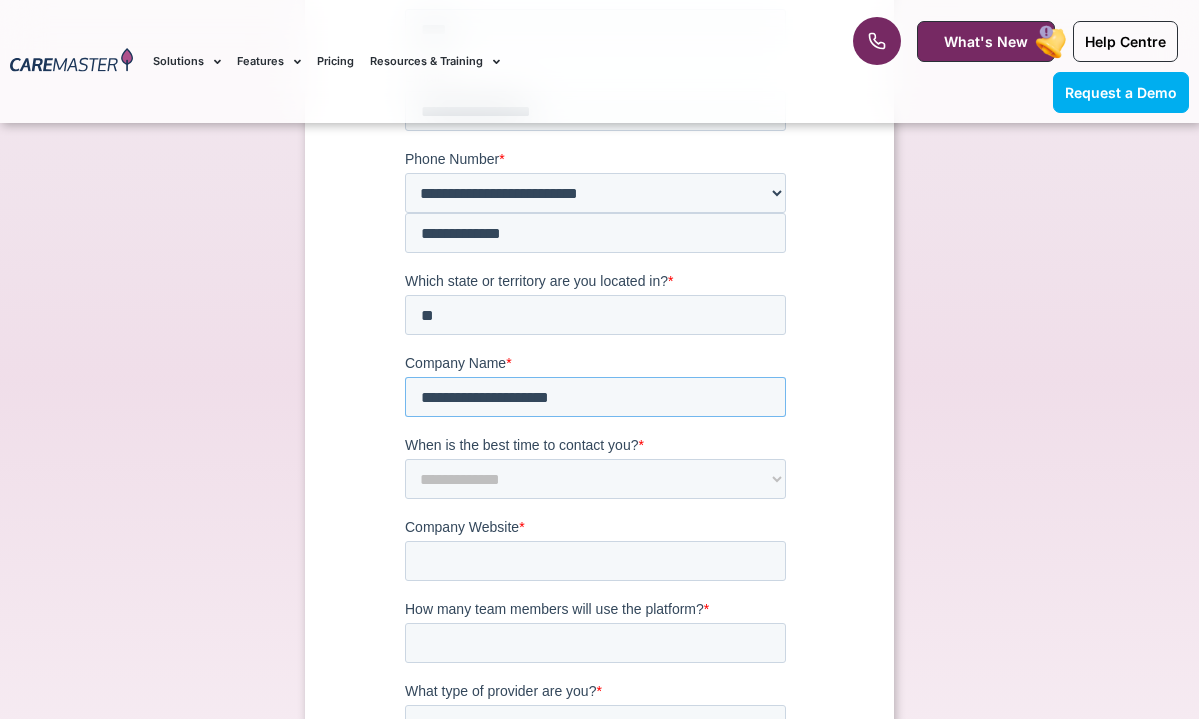 type on "**********" 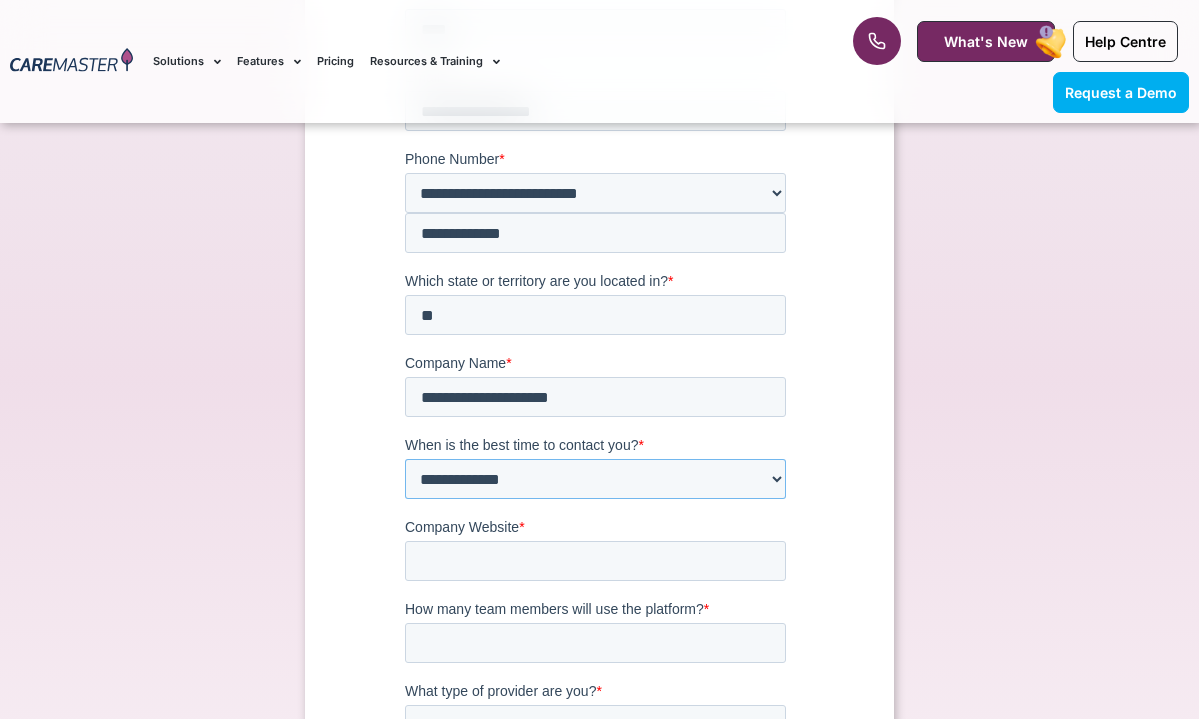 select on "*********" 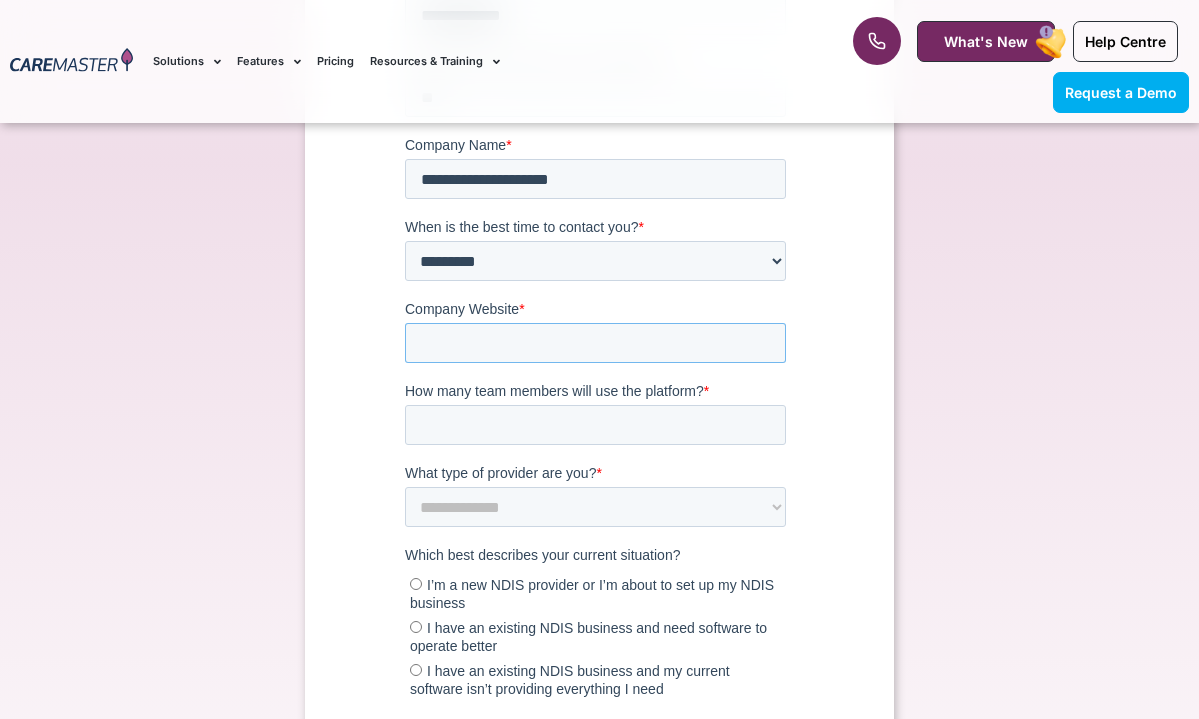 scroll, scrollTop: 813, scrollLeft: 0, axis: vertical 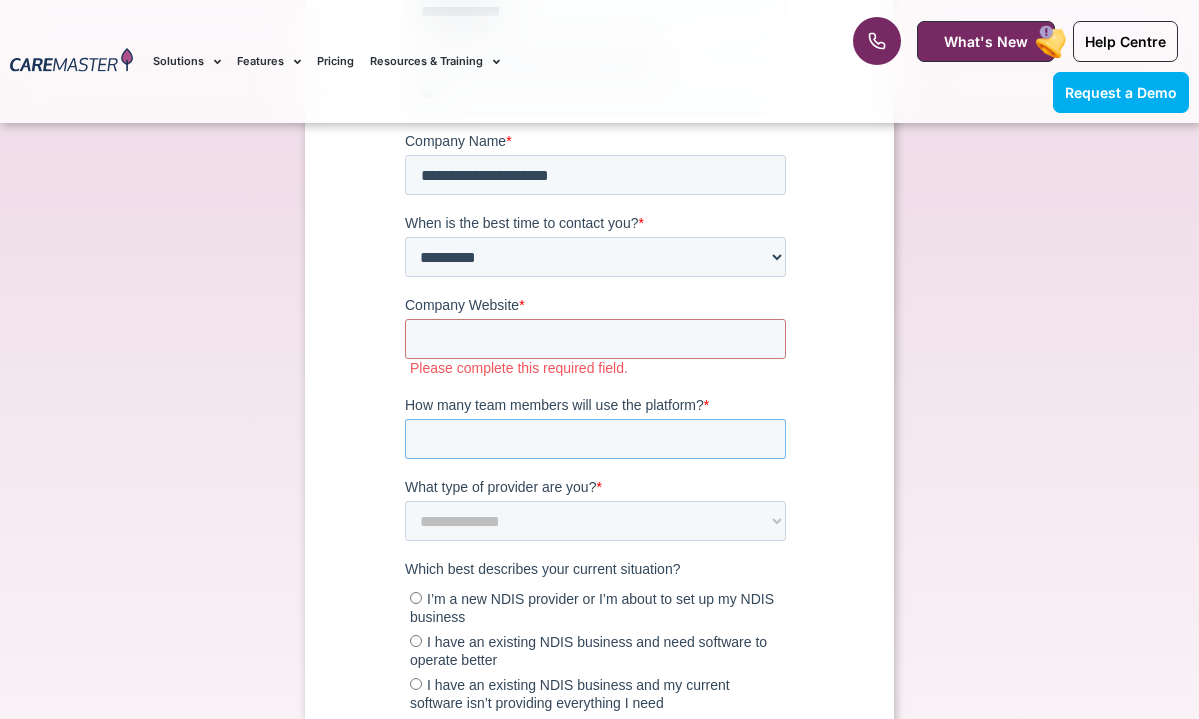click on "How many team members will use the platform? *" at bounding box center (595, 440) 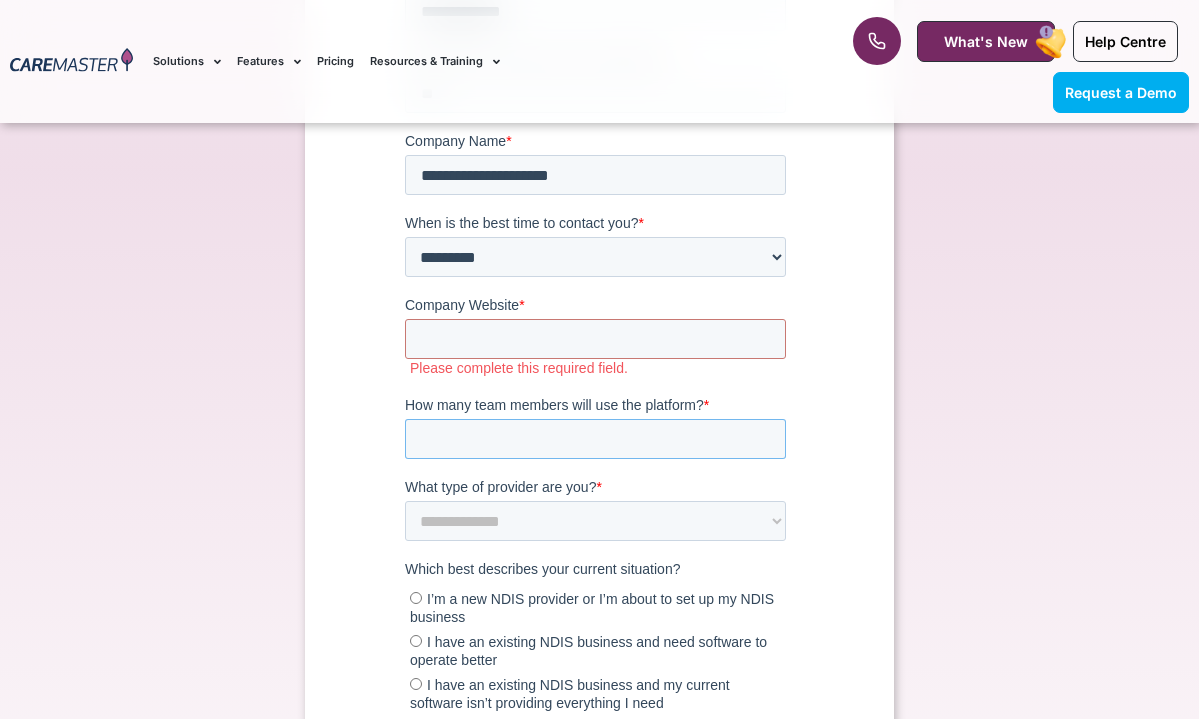 type on "*" 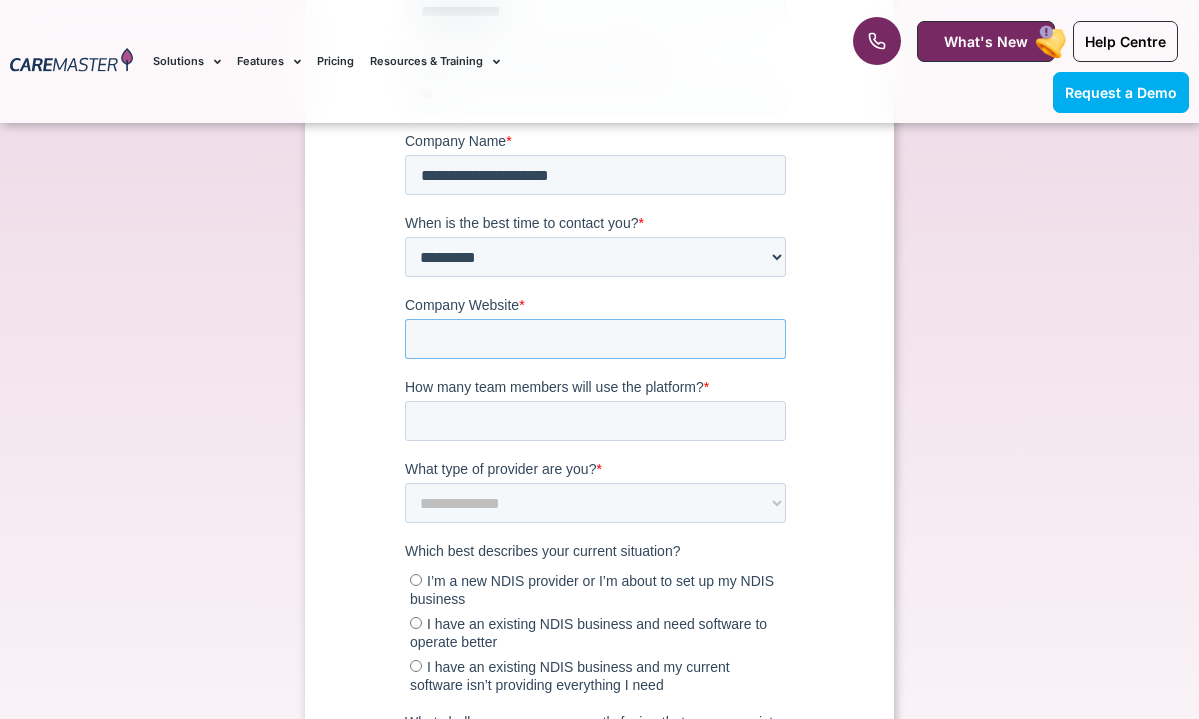 click on "Company Website *" at bounding box center (595, 340) 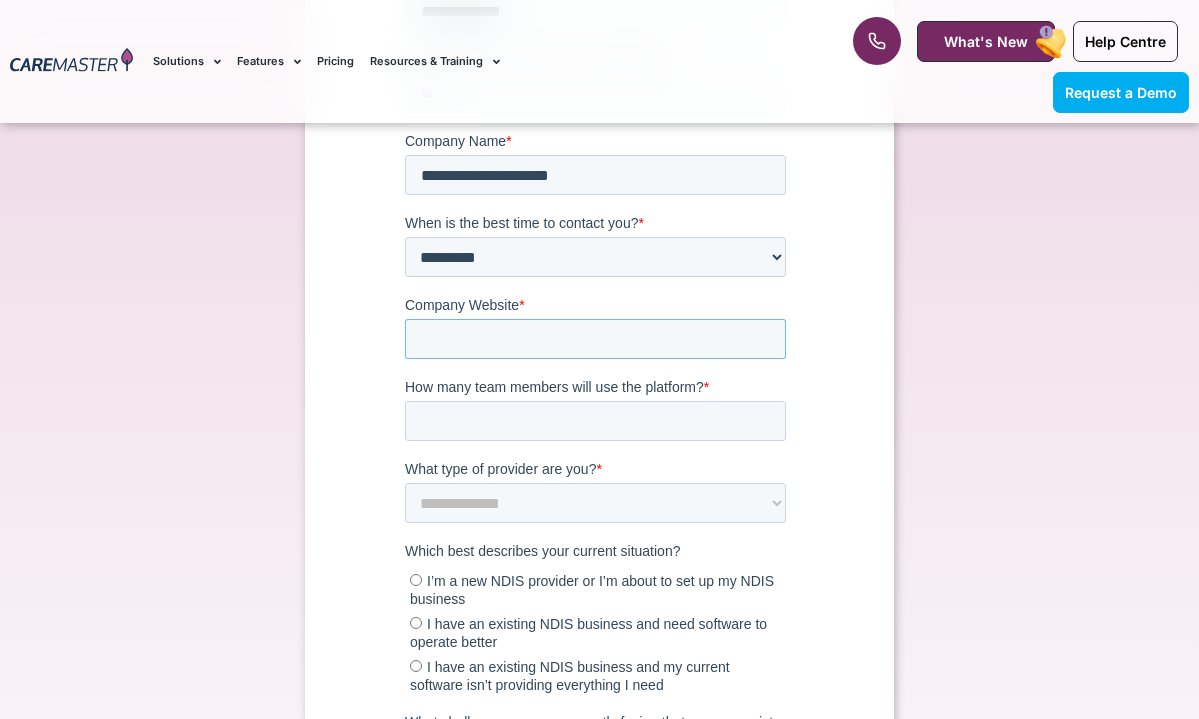 click on "Company Website *" at bounding box center [595, 340] 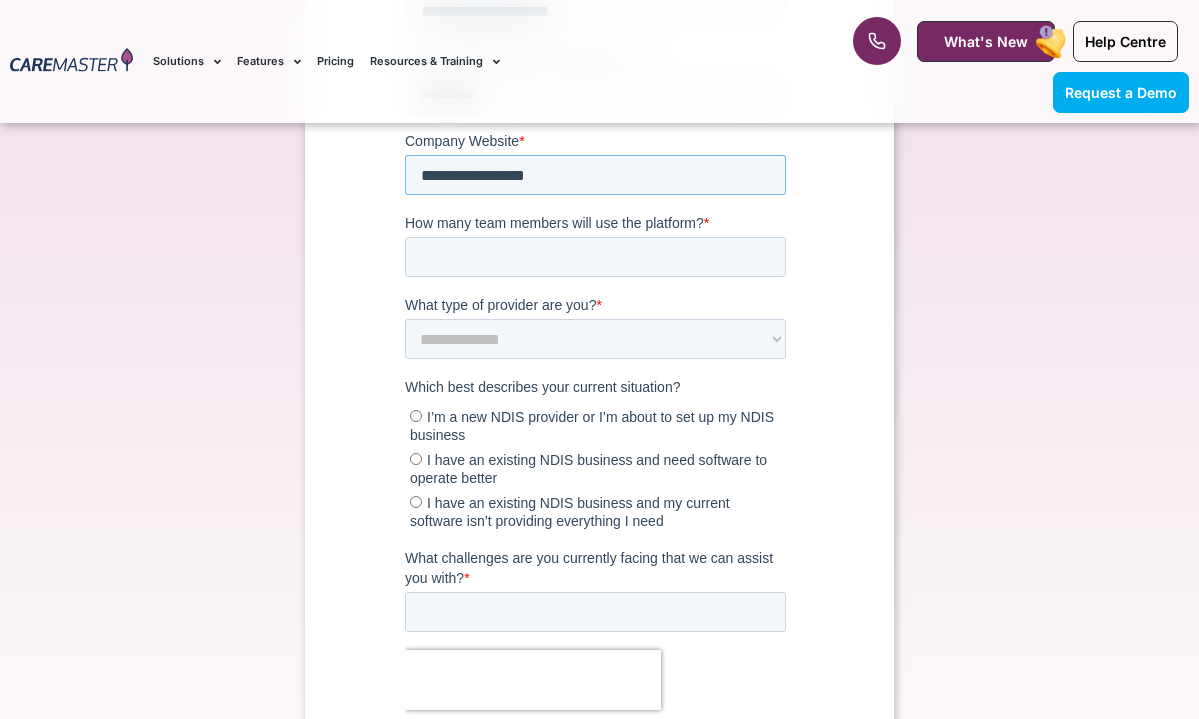 scroll, scrollTop: 984, scrollLeft: 0, axis: vertical 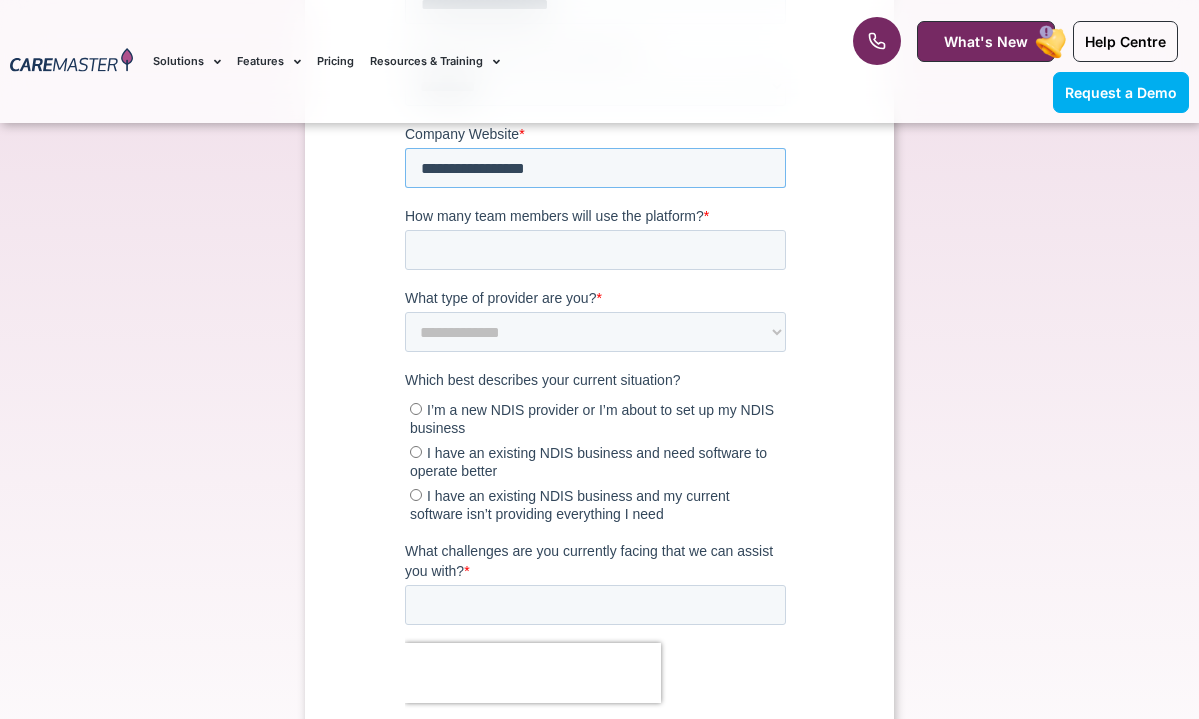 type on "**********" 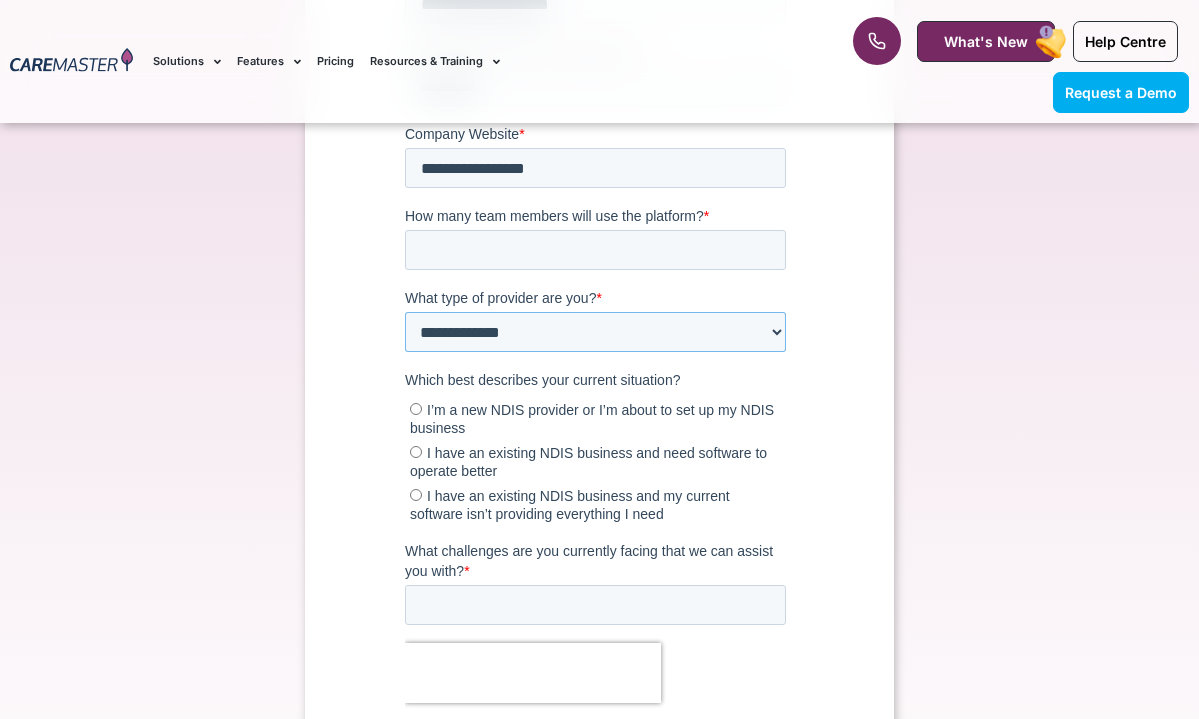 select on "**********" 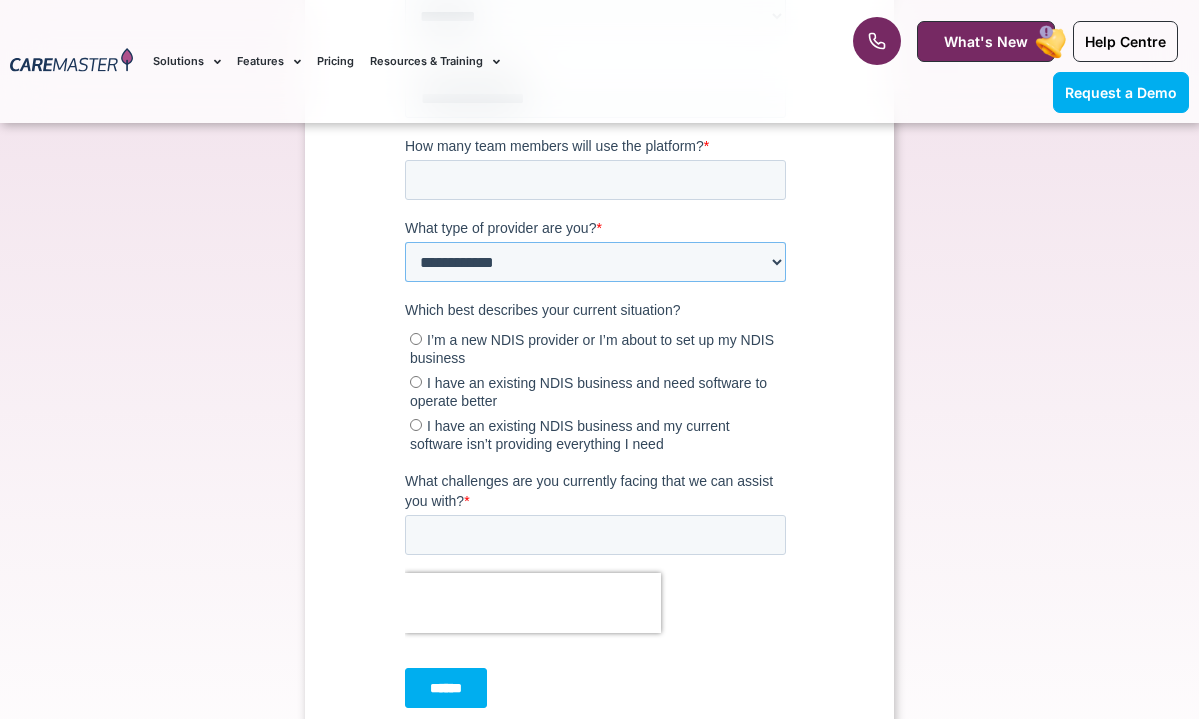 scroll, scrollTop: 1057, scrollLeft: 0, axis: vertical 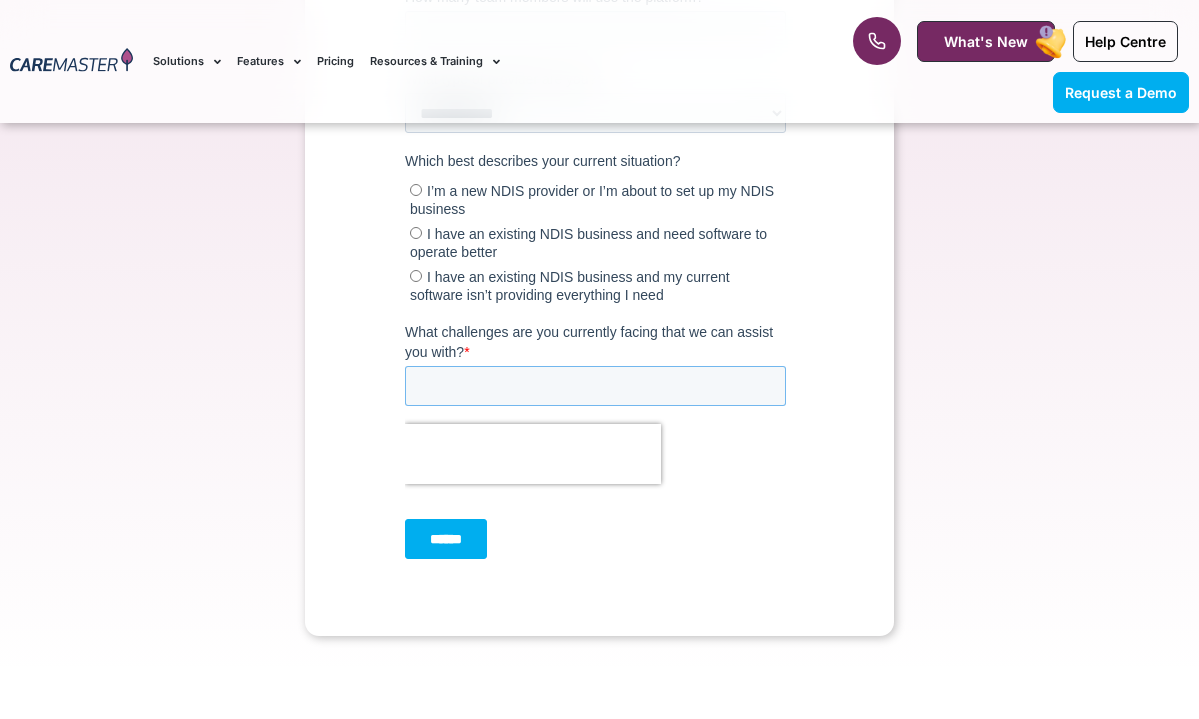 click on "What challenges are you currently facing that we can assist you with? *" at bounding box center (595, 387) 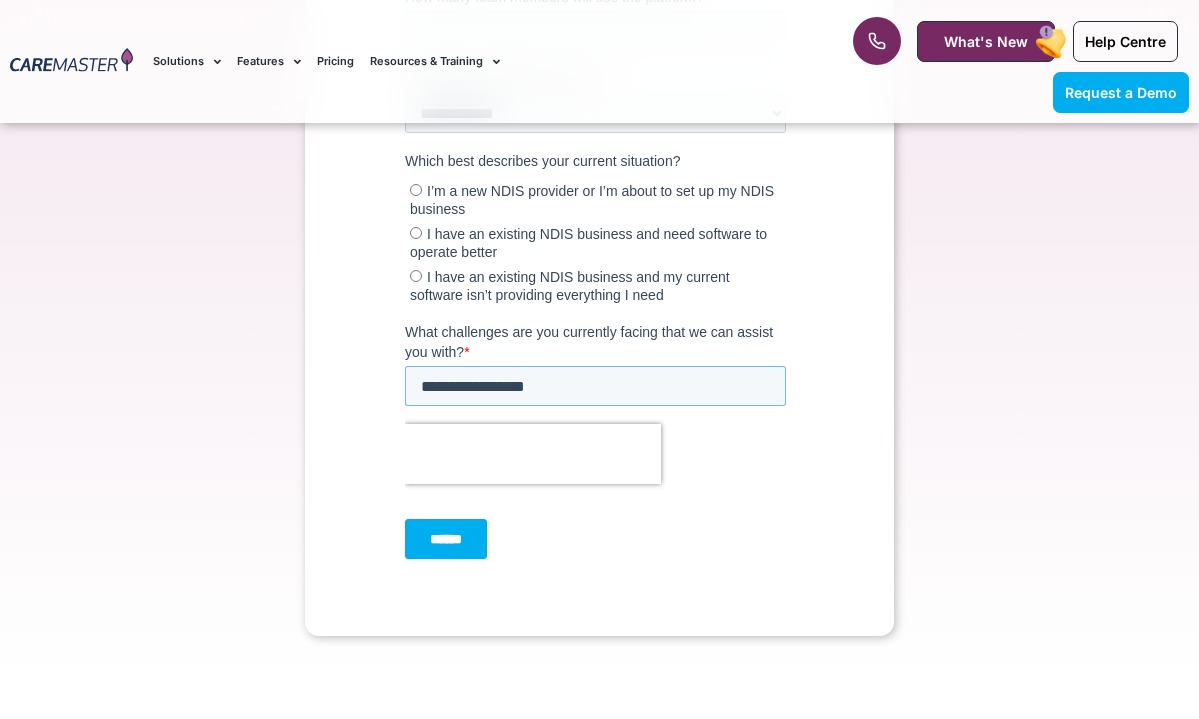 type on "**********" 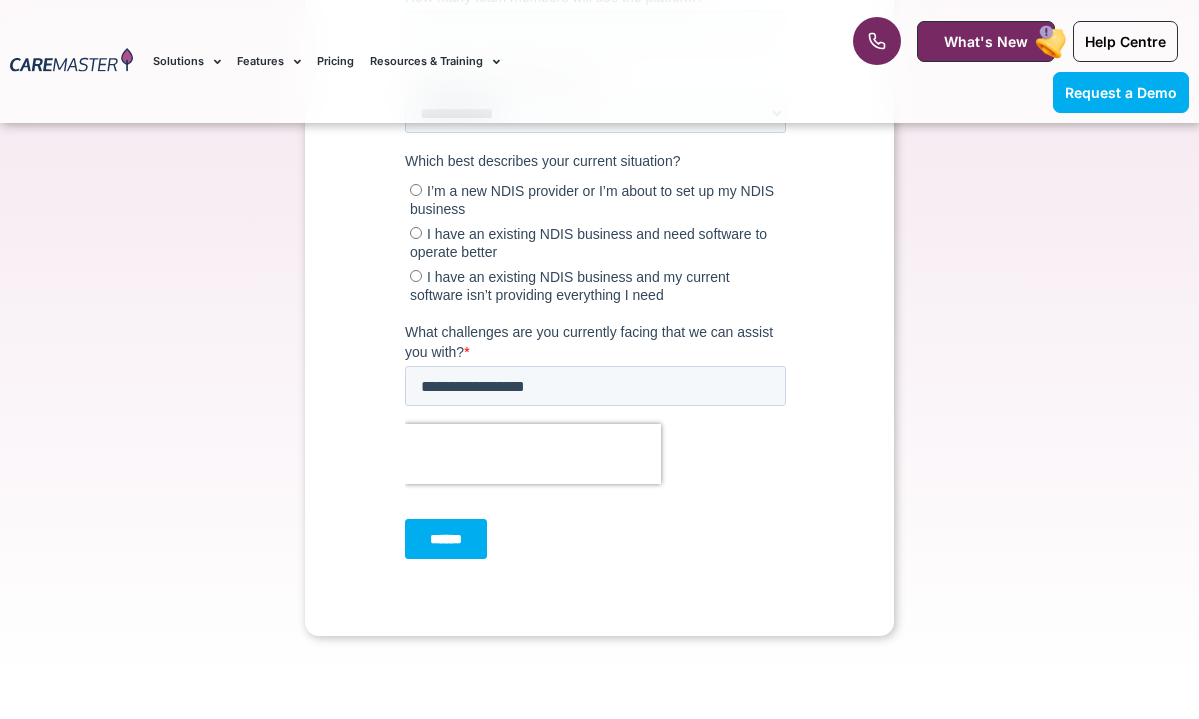 click on "******" at bounding box center (446, 540) 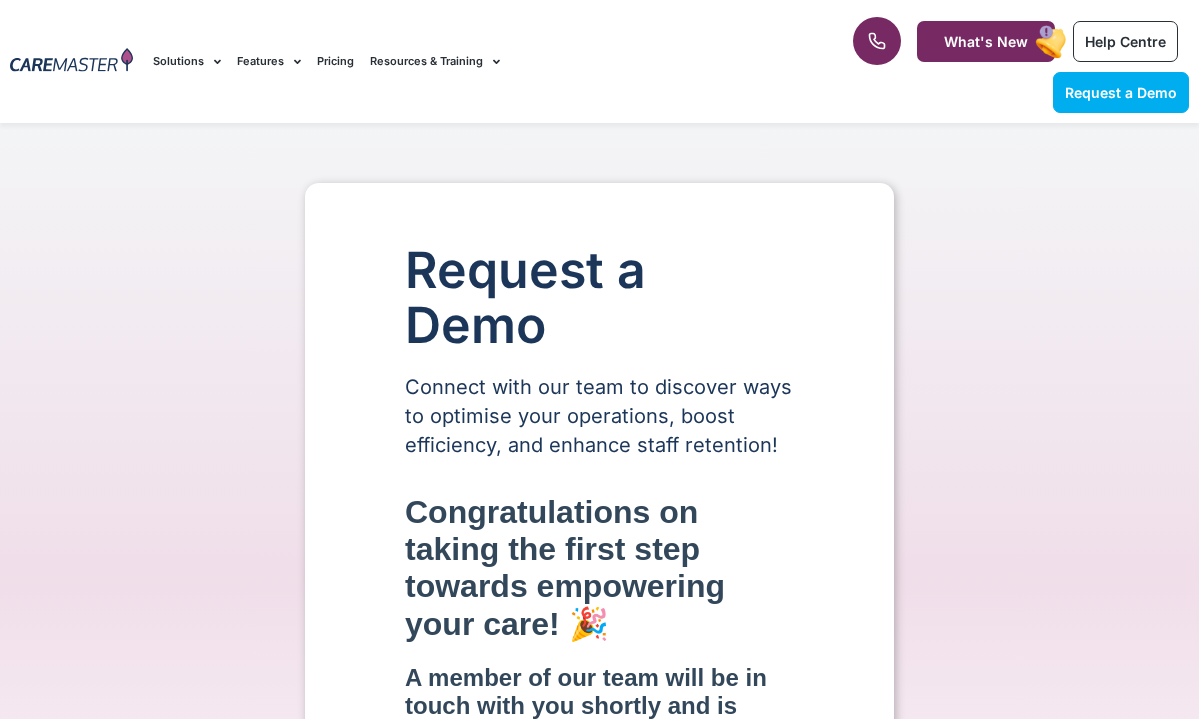 scroll, scrollTop: 0, scrollLeft: 0, axis: both 